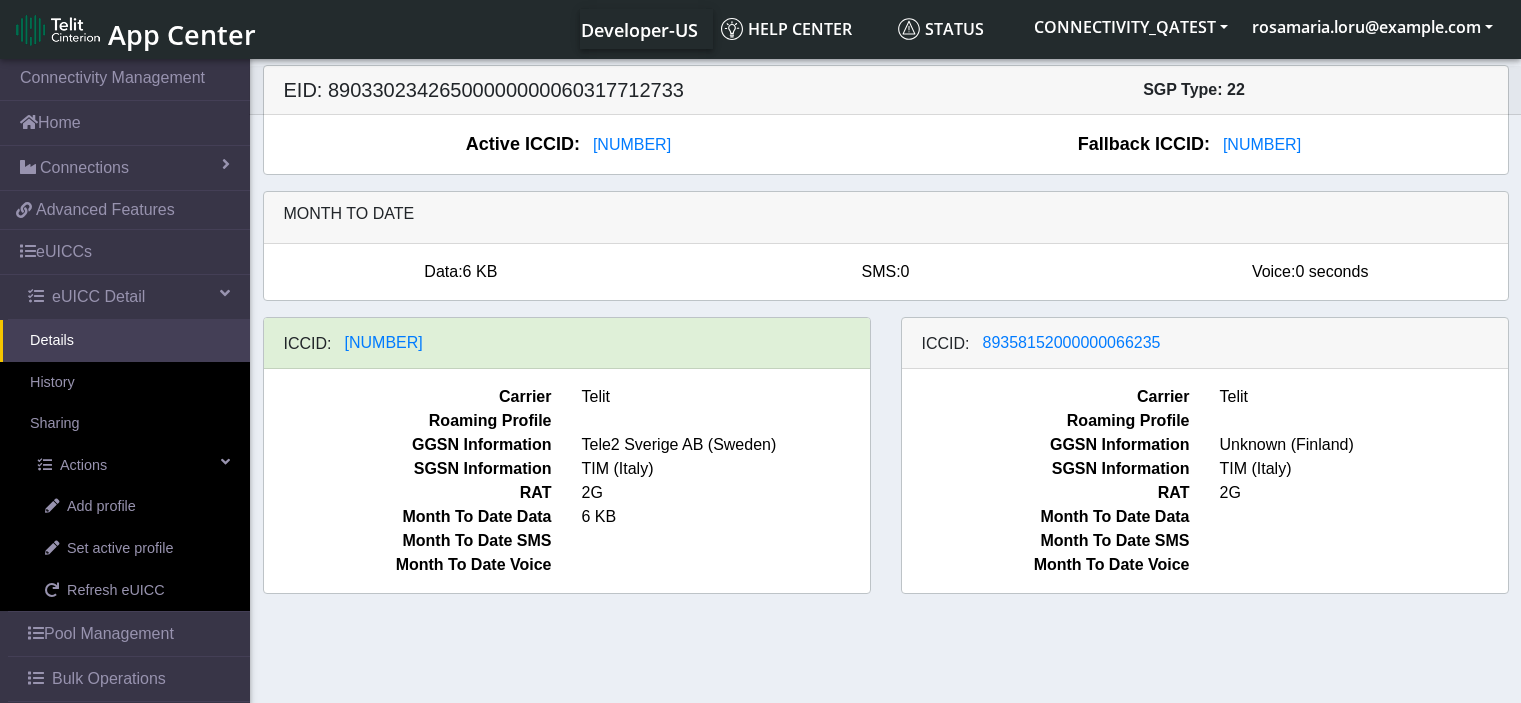 scroll, scrollTop: 0, scrollLeft: 0, axis: both 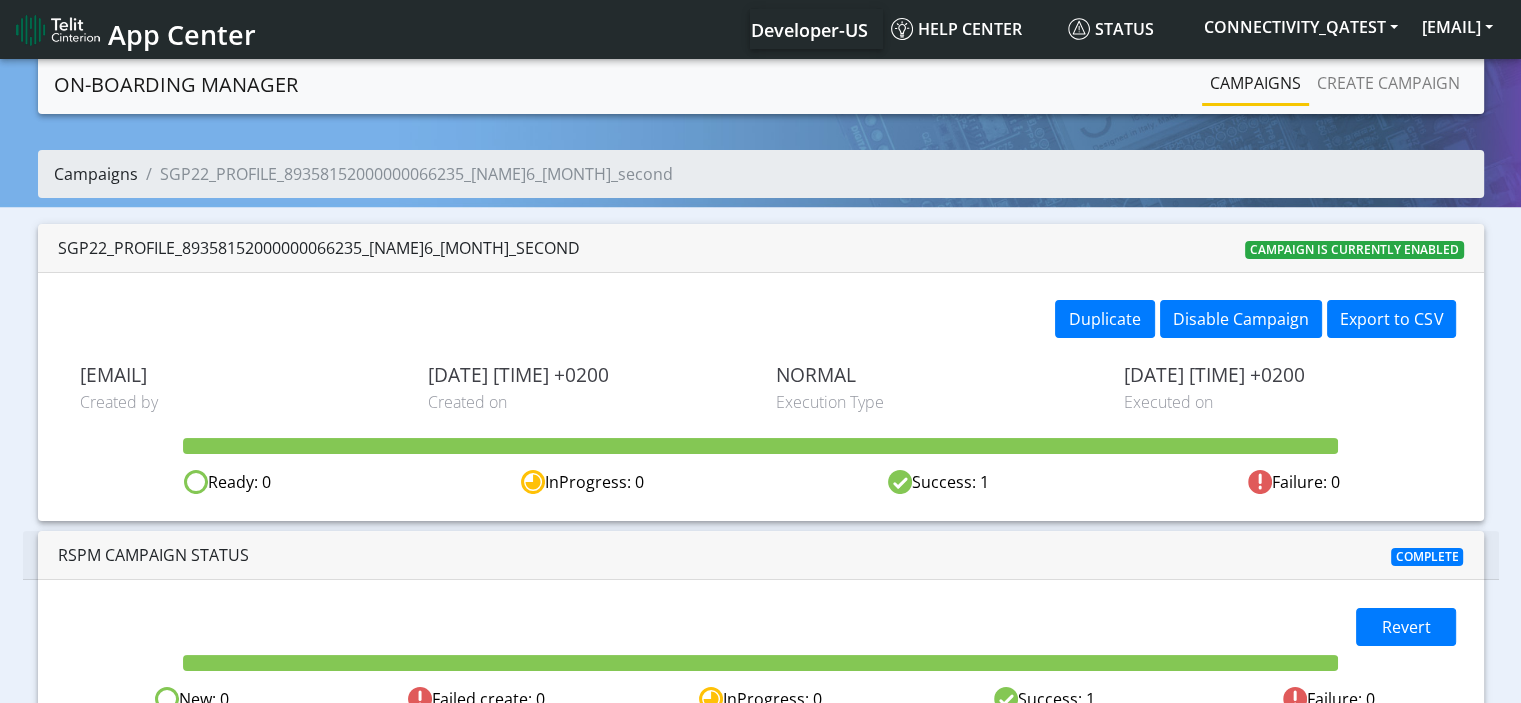 click on "Campaigns" 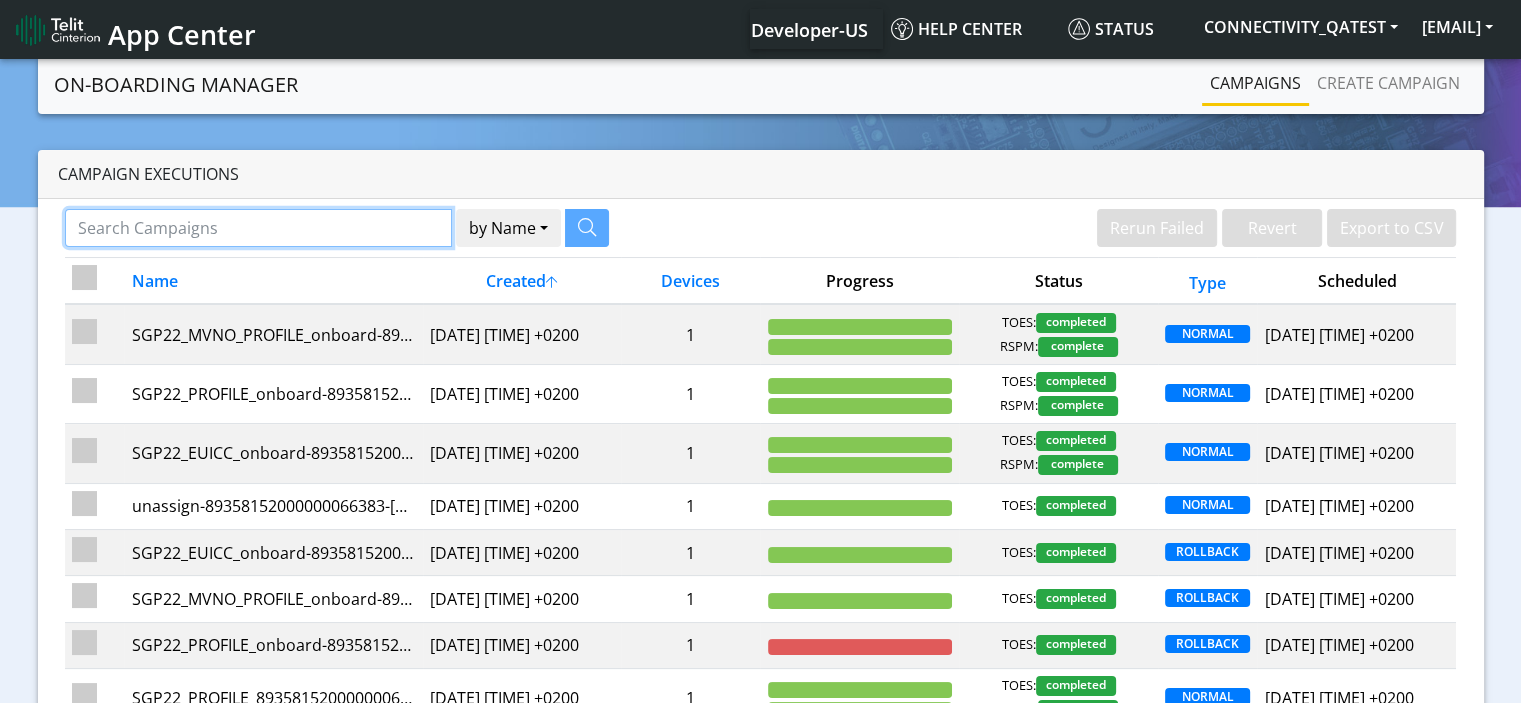click 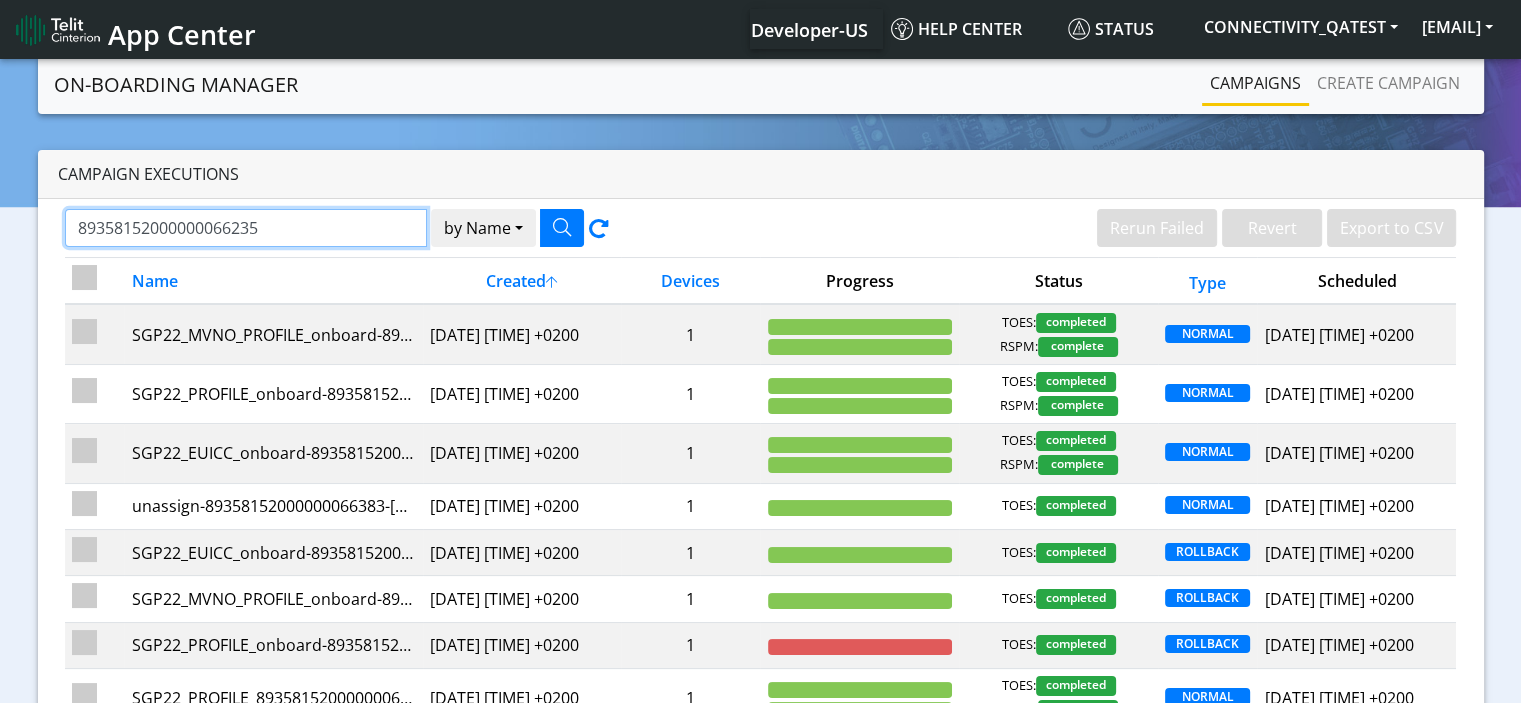 type on "89358152000000066235" 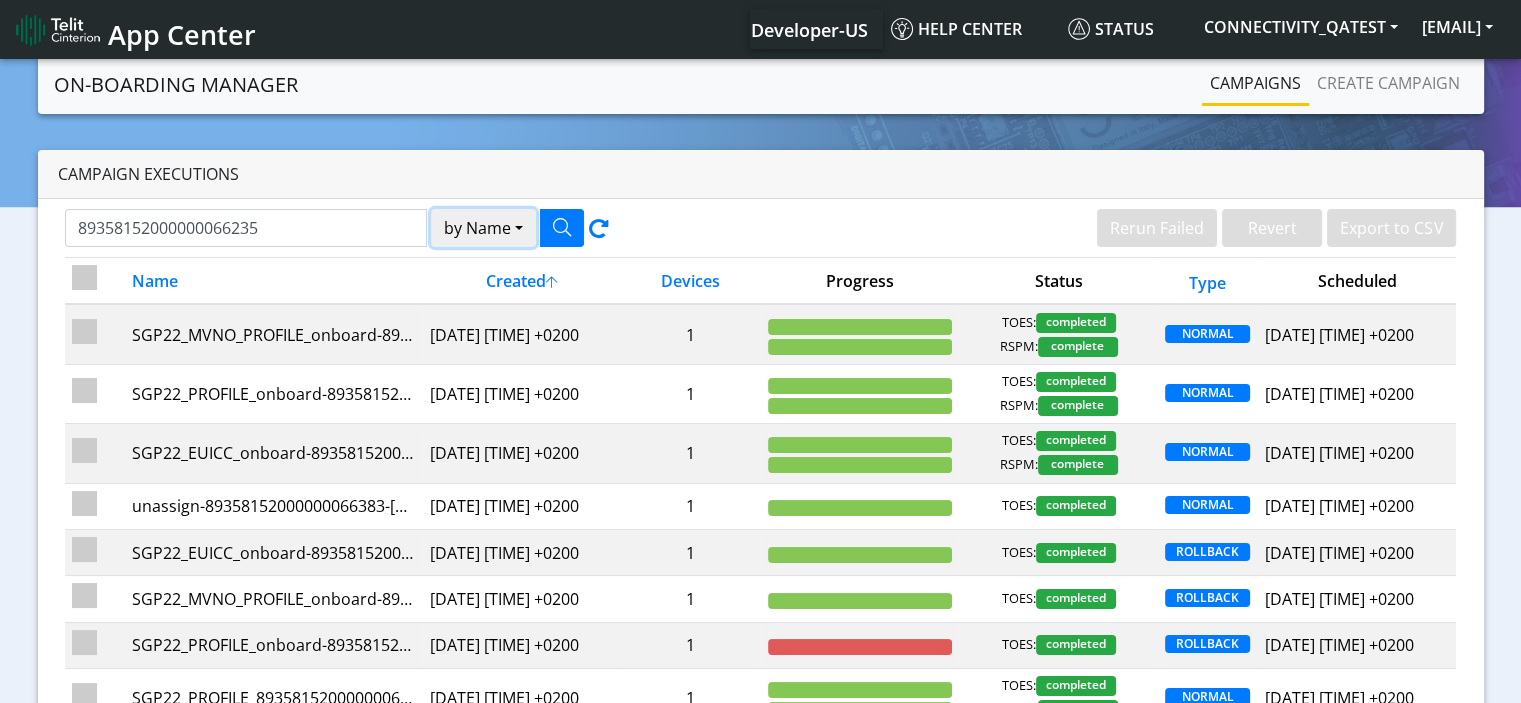 click on "by Name" at bounding box center [483, 228] 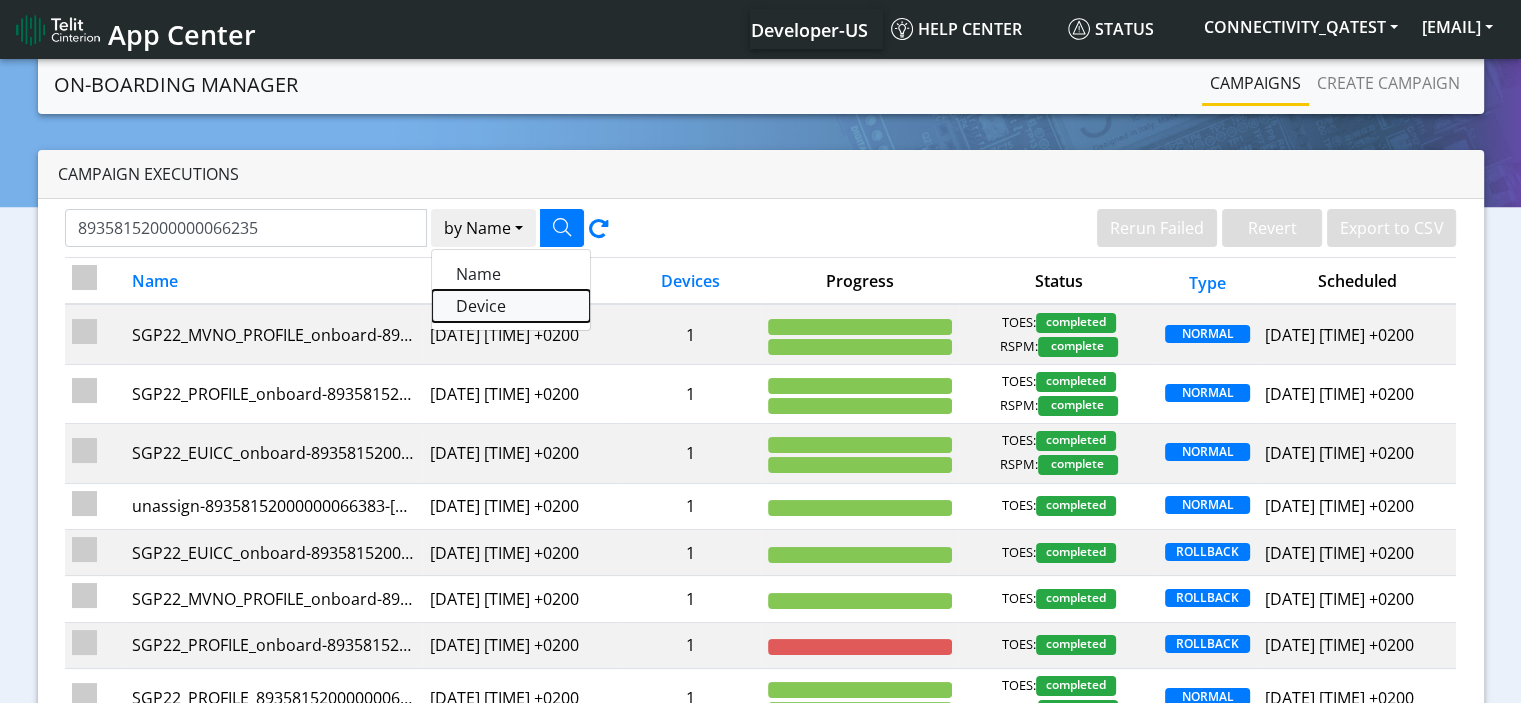 click on "Device" 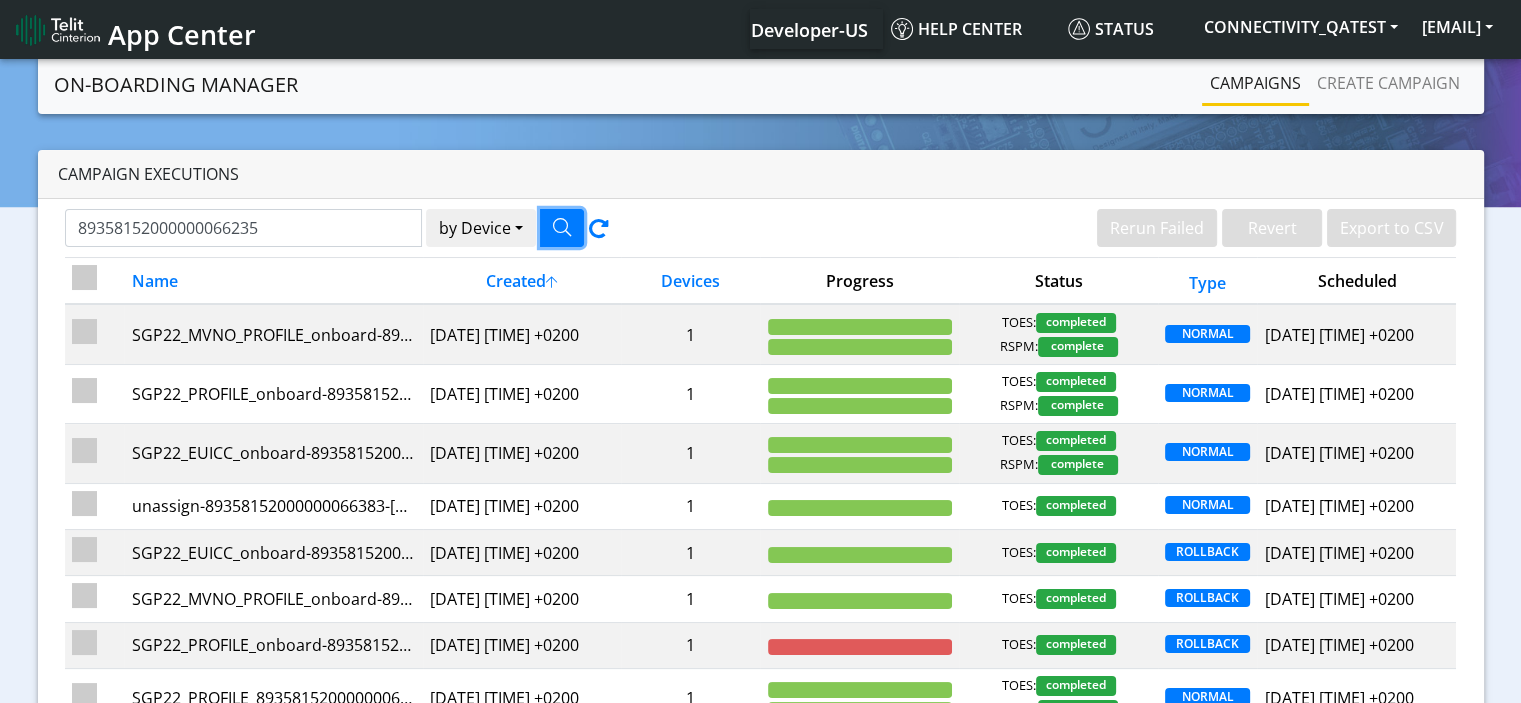 click at bounding box center (562, 227) 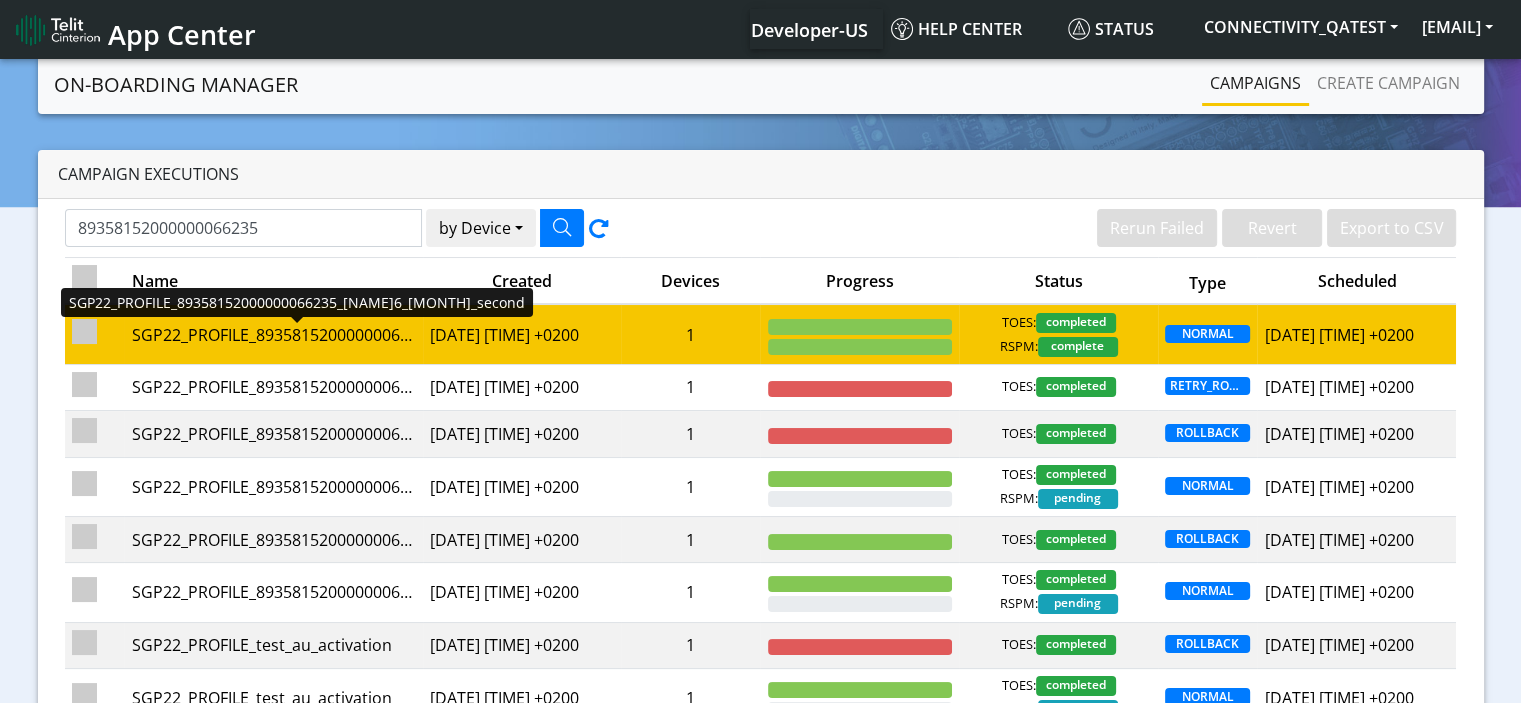 click on "SGP22_PROFILE_89358152000000066235_[NAME]6_[MONTH]_second" at bounding box center [273, 335] 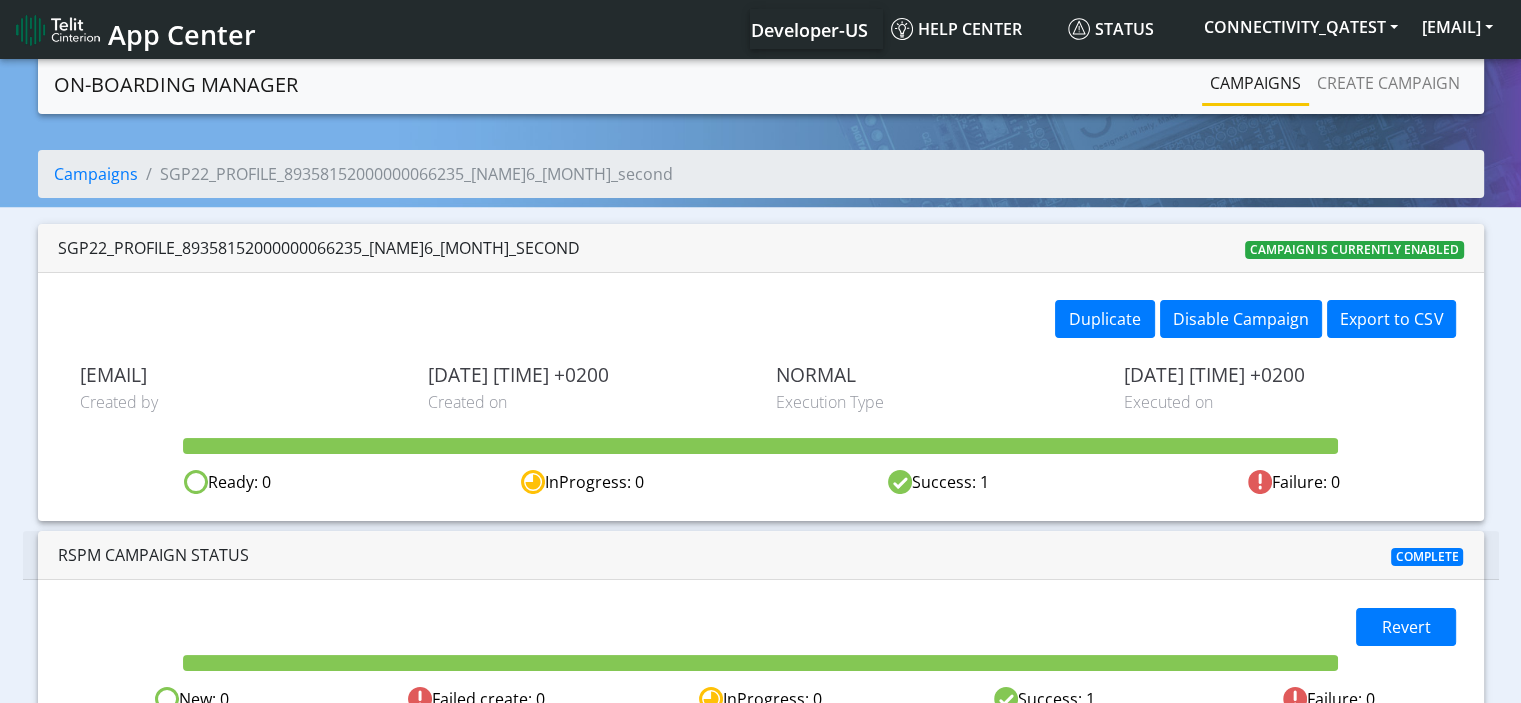 scroll, scrollTop: 40, scrollLeft: 0, axis: vertical 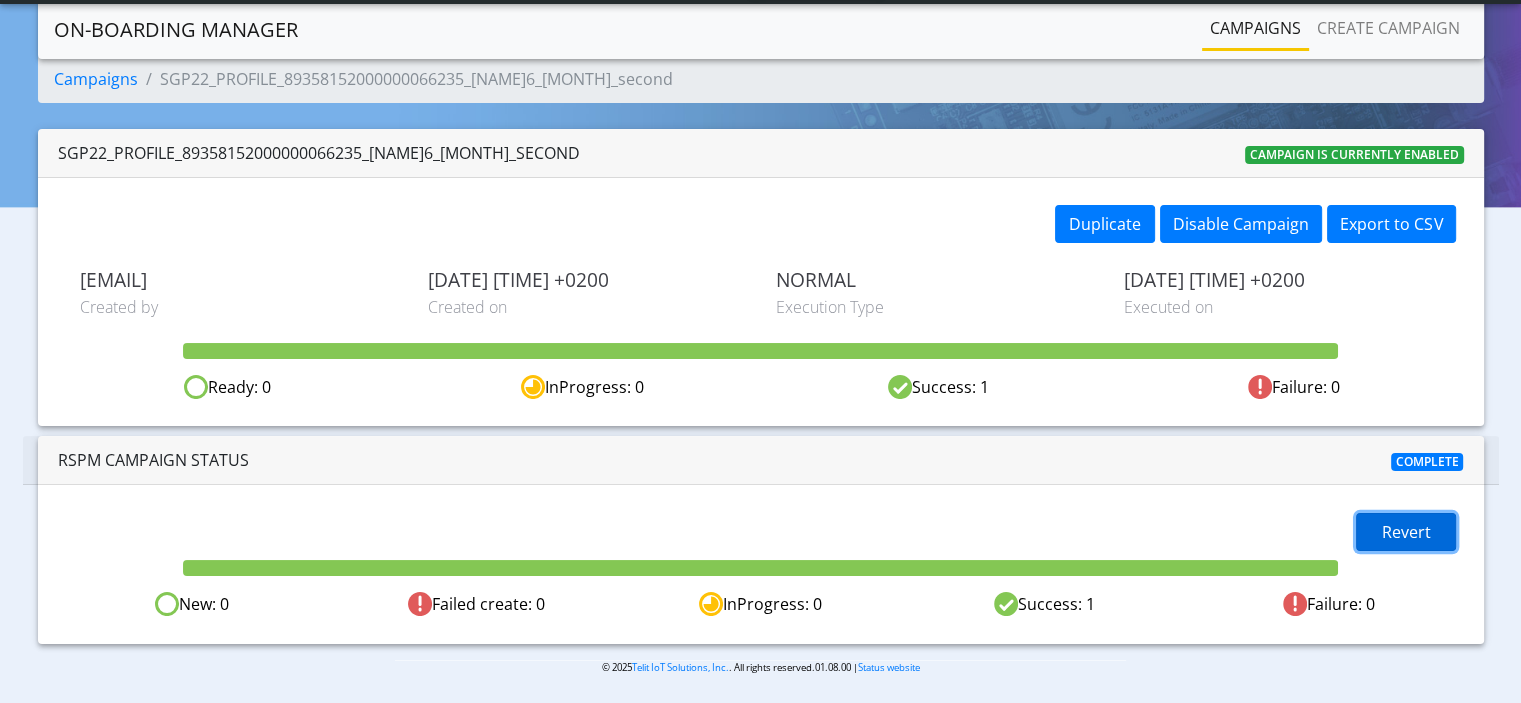 click on "Revert" at bounding box center (1406, 532) 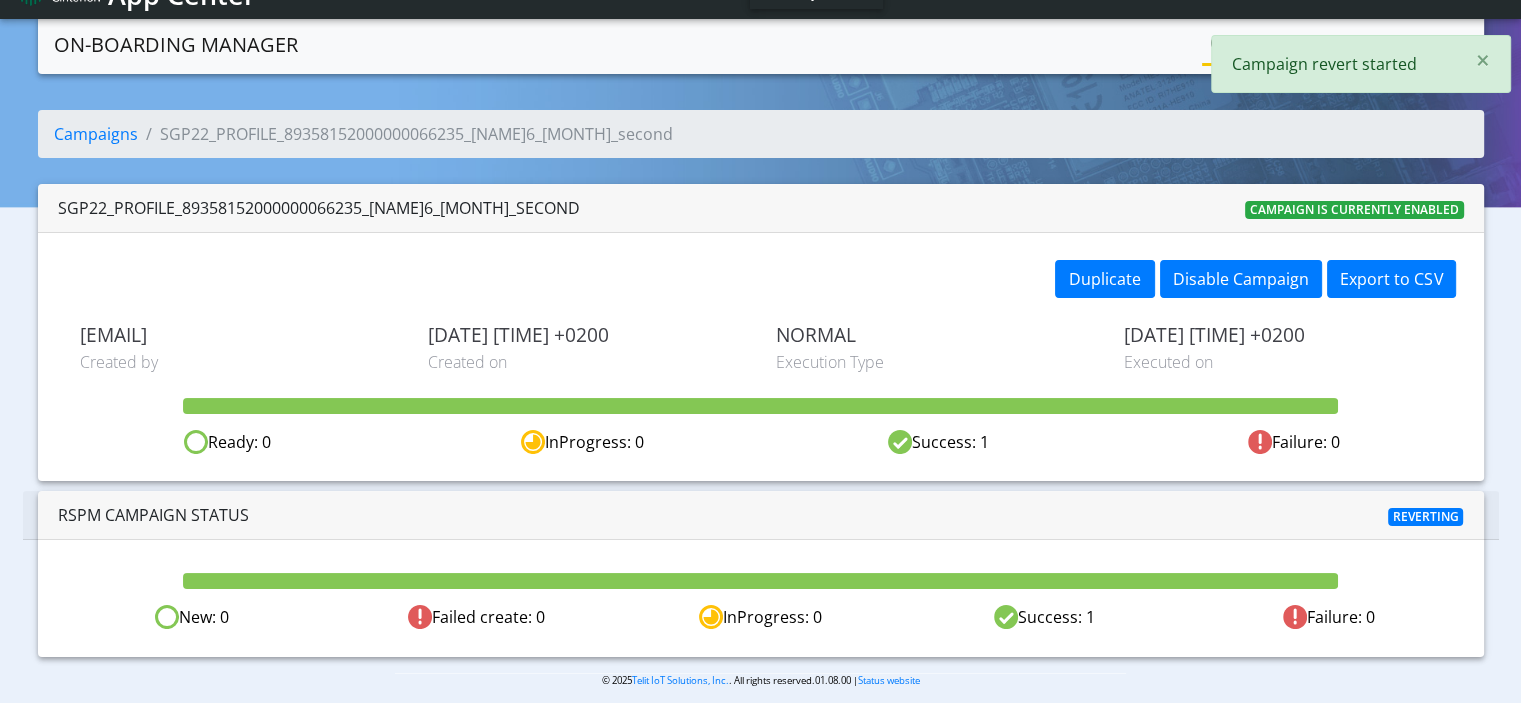 scroll, scrollTop: 0, scrollLeft: 0, axis: both 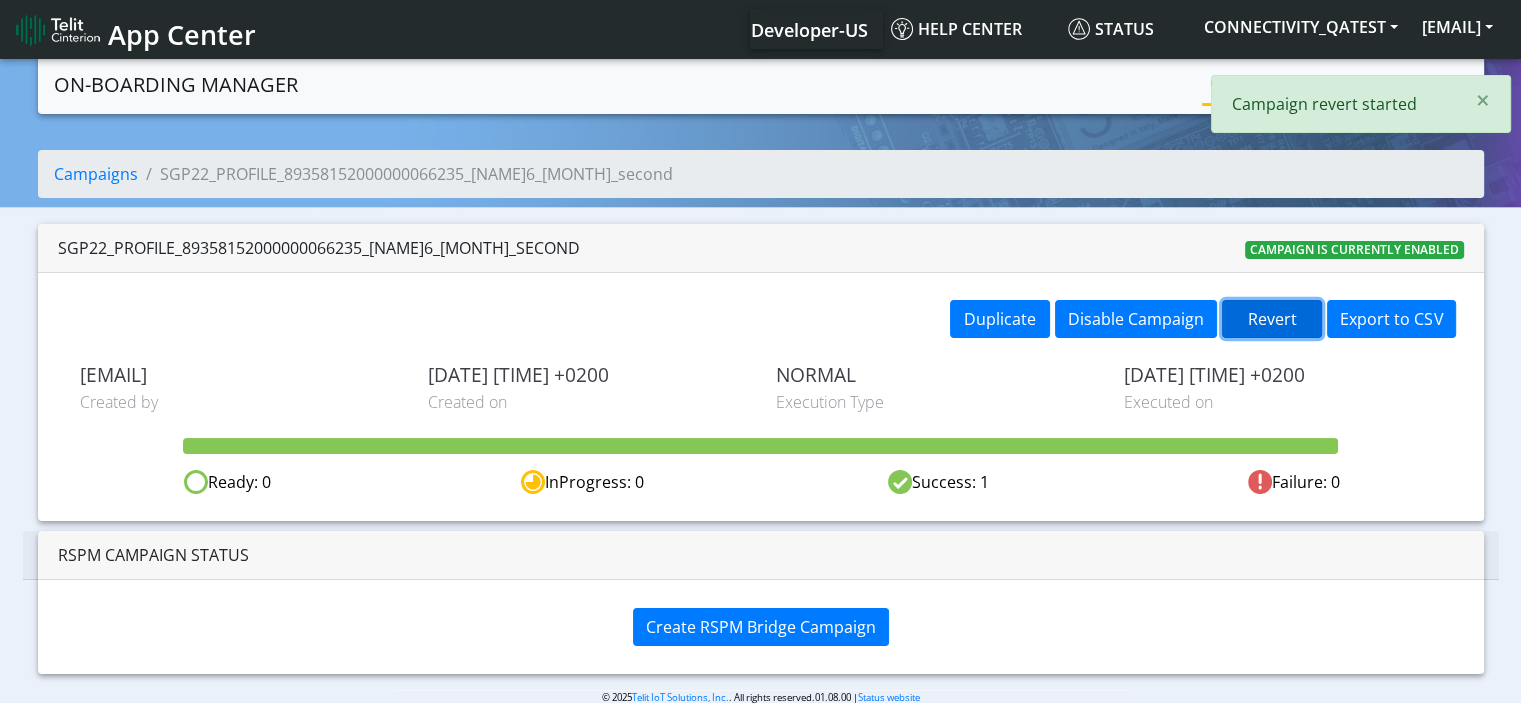 click on "Revert" at bounding box center [1272, 319] 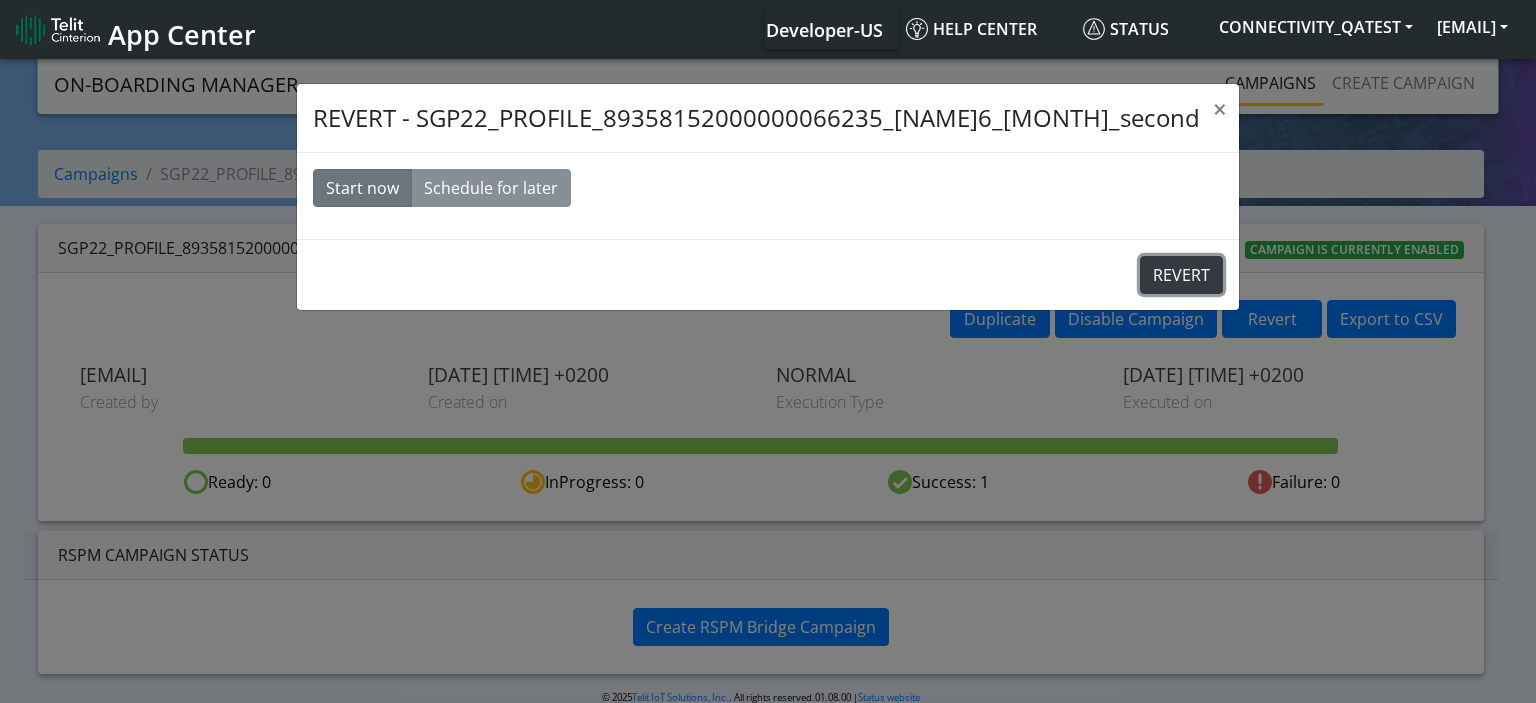 click on "REVERT" 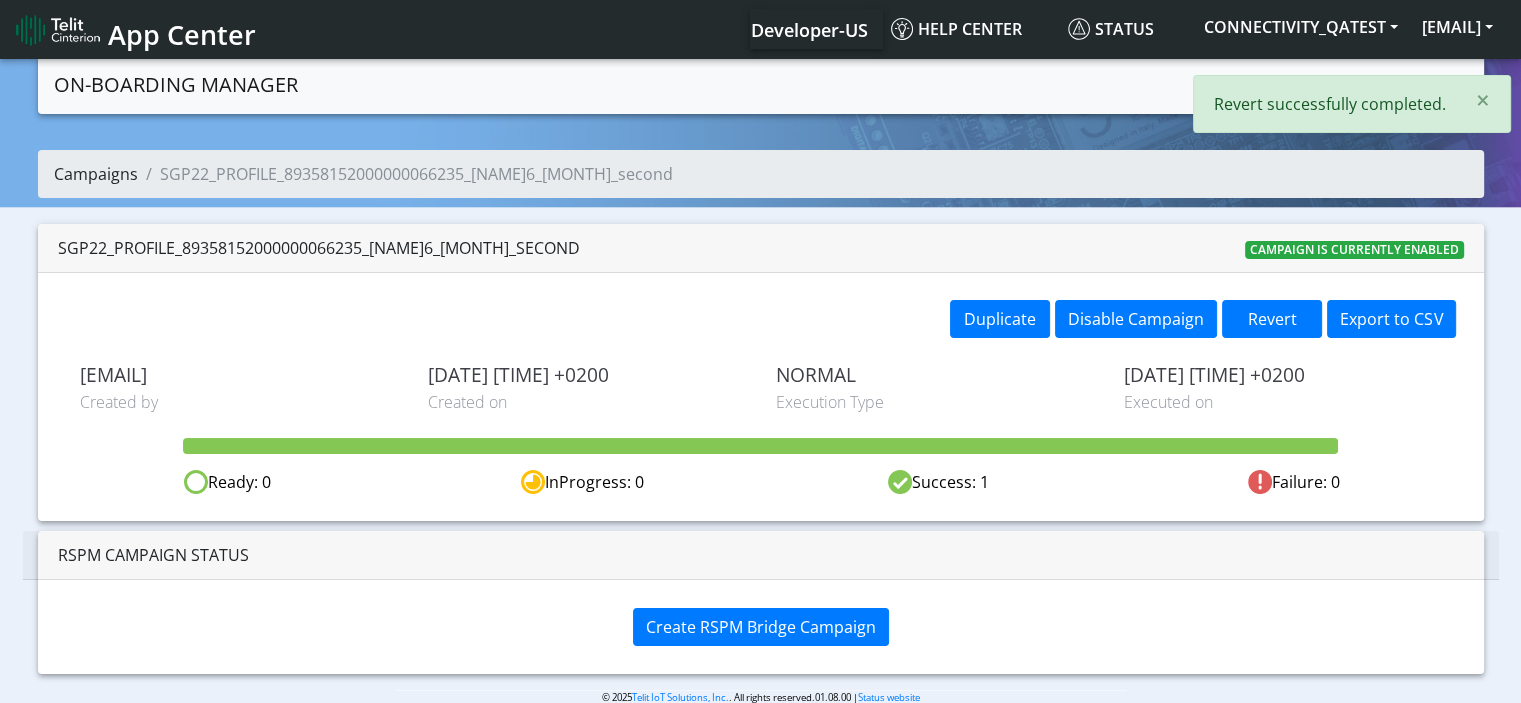 click on "Campaigns" 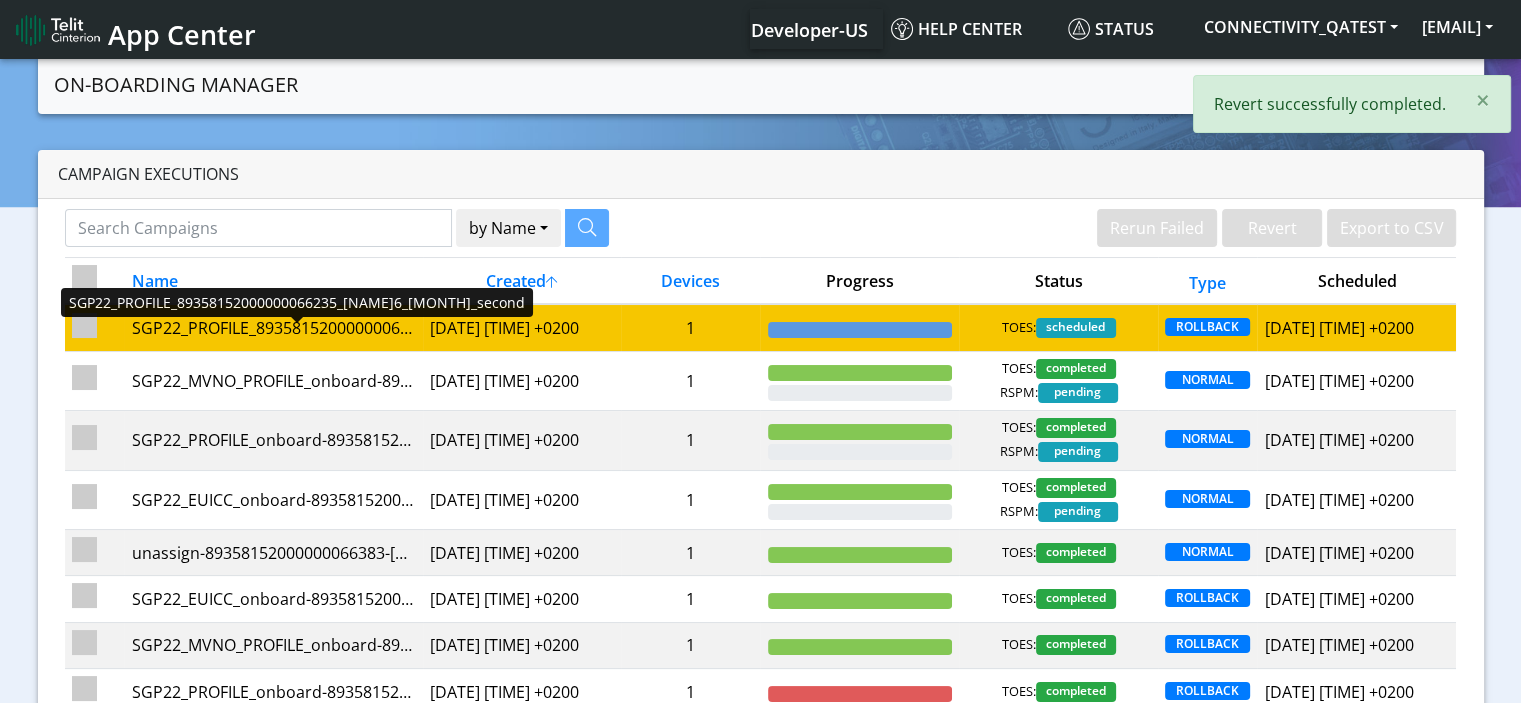 click on "SGP22_PROFILE_89358152000000066235_[NAME]6_[MONTH]_second" at bounding box center [273, 328] 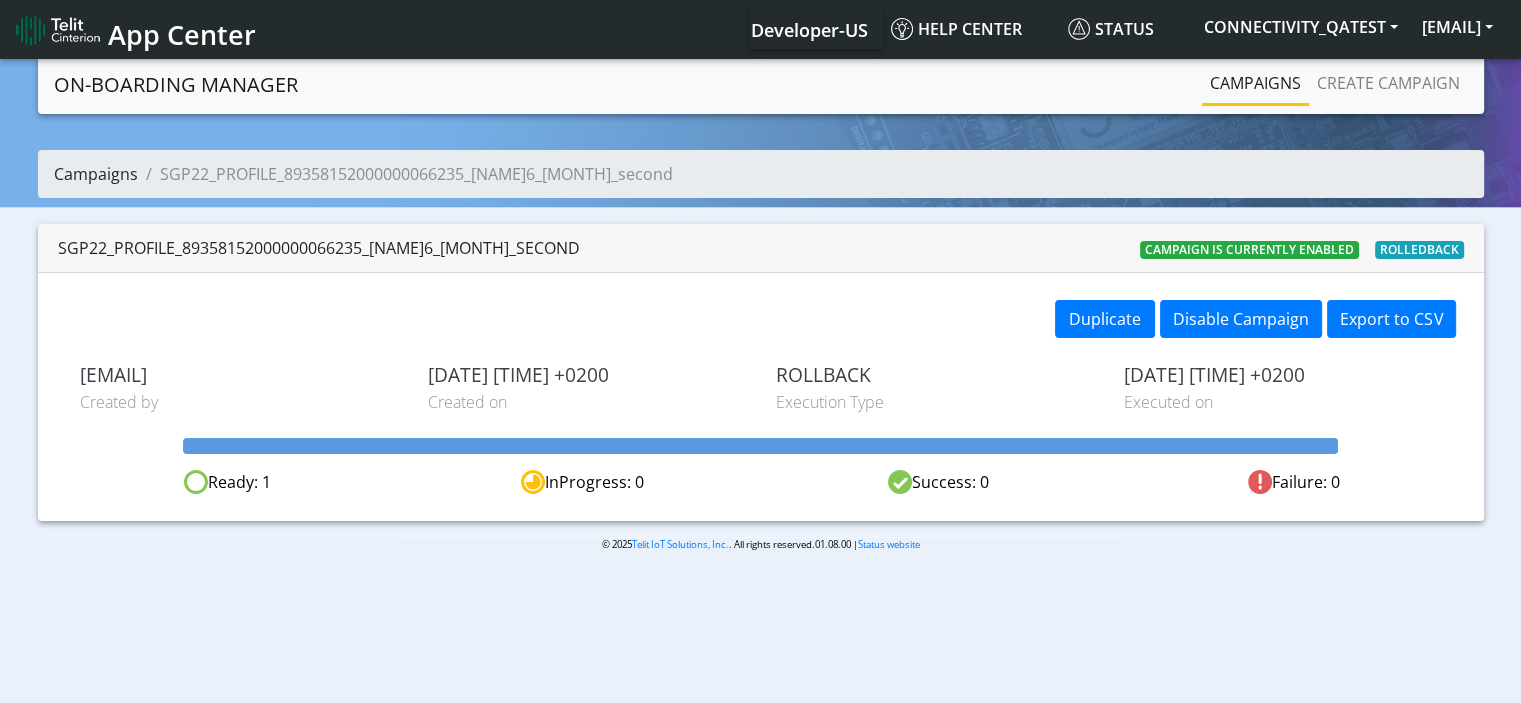 click on "Campaigns" 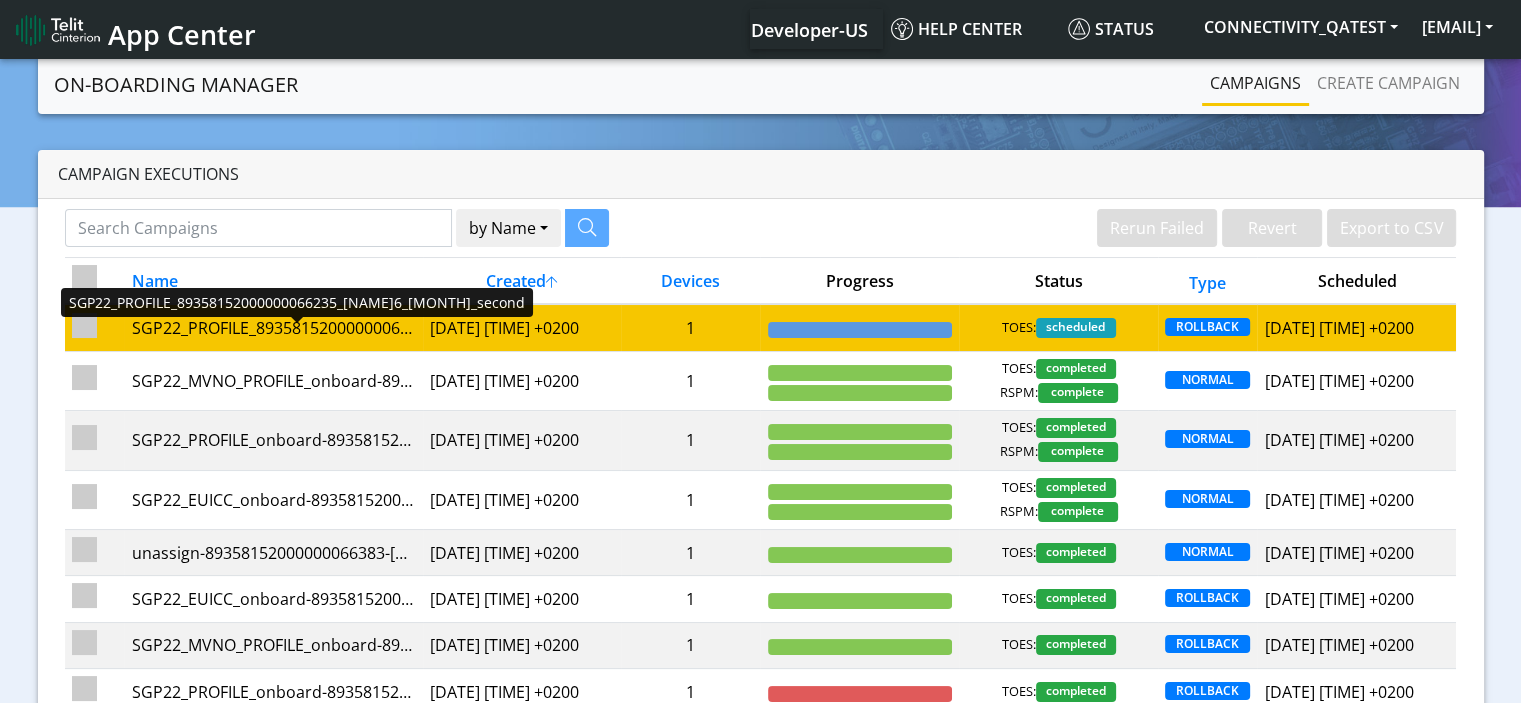 click on "SGP22_PROFILE_89358152000000066235_[NAME]6_[MONTH]_second" at bounding box center [273, 328] 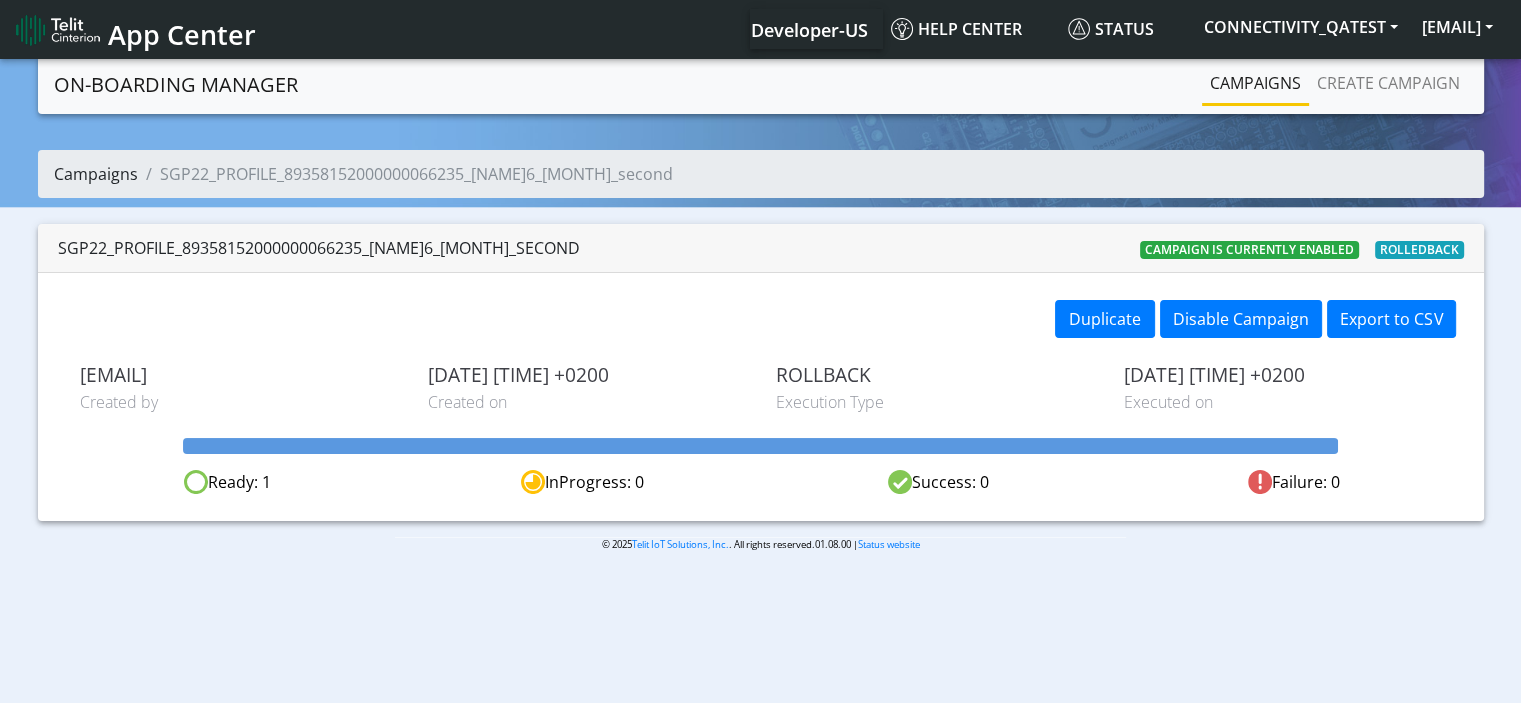 click on "Campaigns" 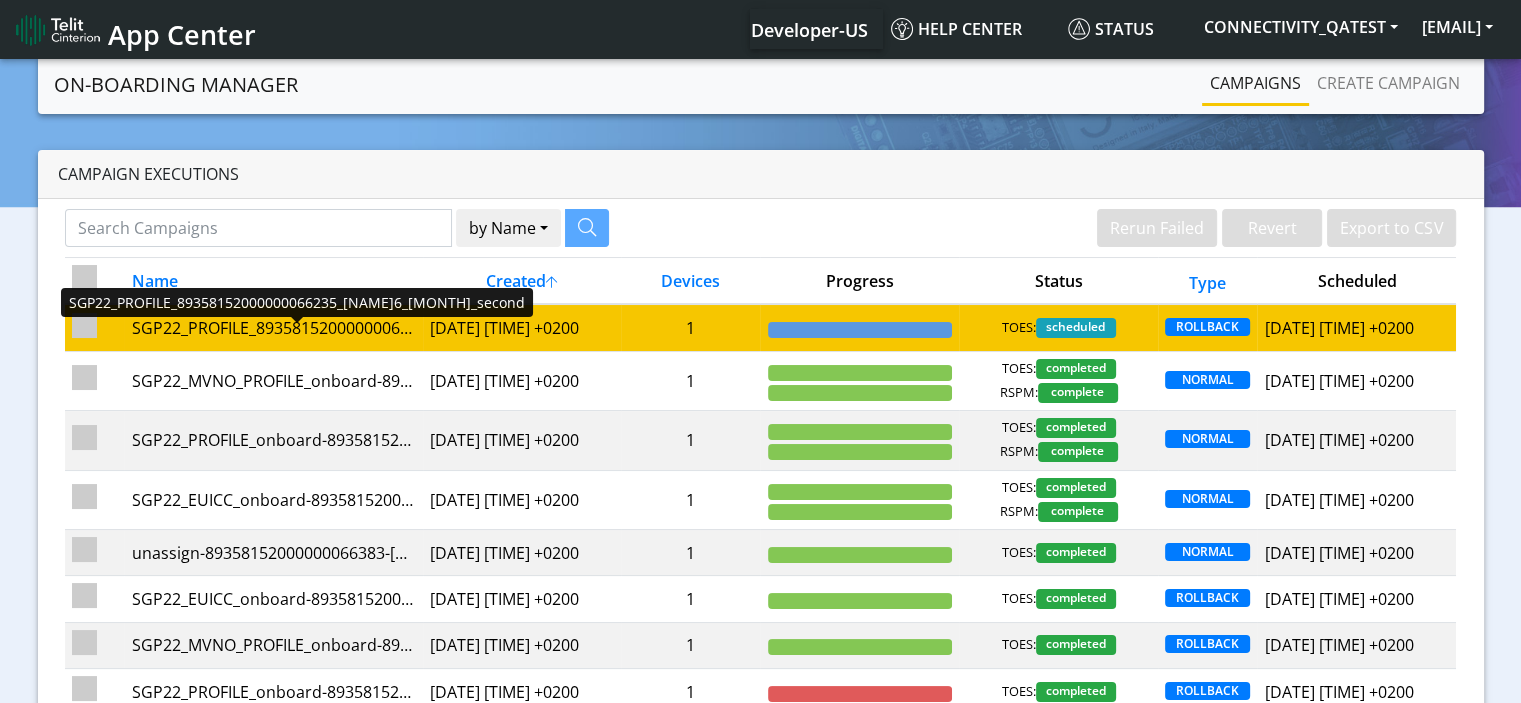 click on "SGP22_PROFILE_89358152000000066235_[NAME]6_[MONTH]_second" at bounding box center (273, 328) 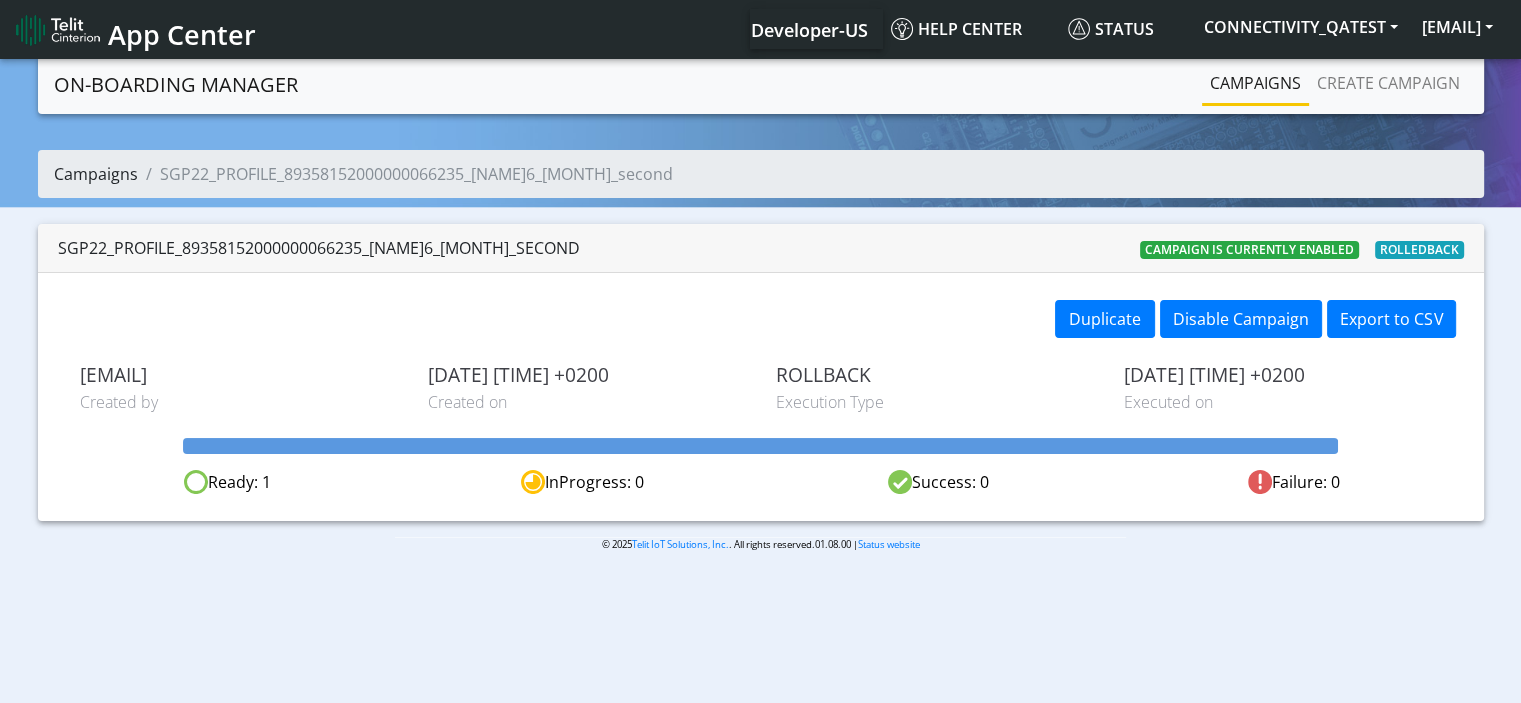 click on "Campaigns" 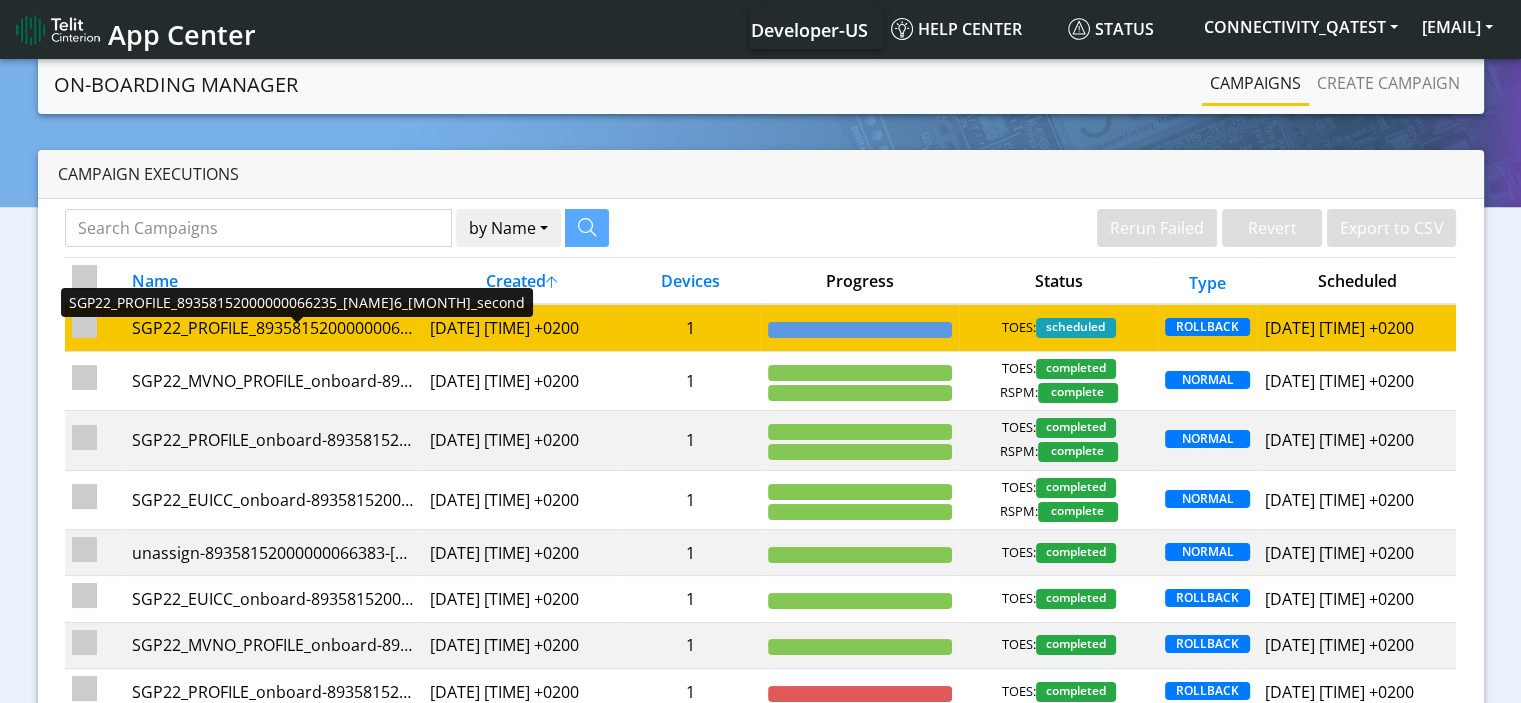 click on "SGP22_PROFILE_89358152000000066235_[NAME]6_[MONTH]_second" at bounding box center [273, 328] 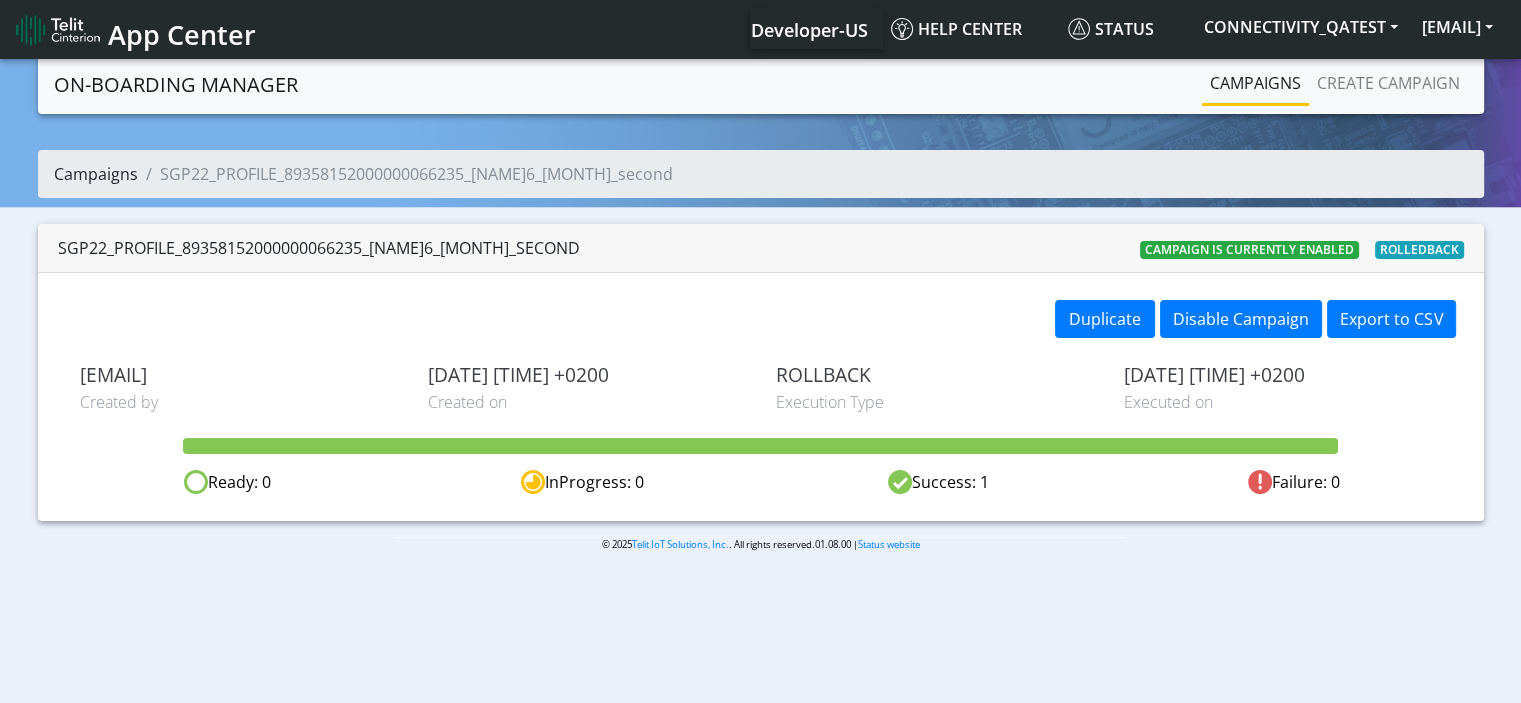 click on "Campaigns" 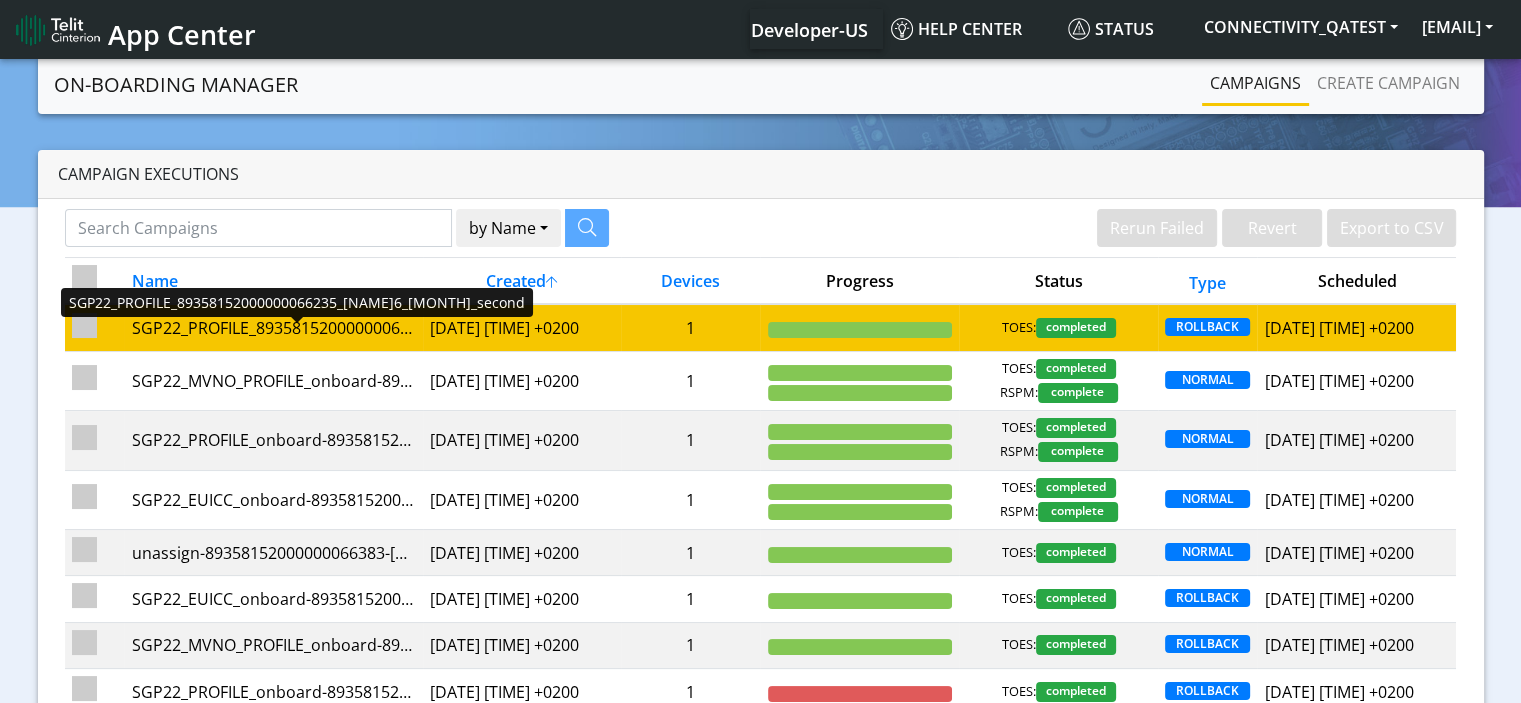 click on "SGP22_PROFILE_89358152000000066235_[NAME]6_[MONTH]_second" at bounding box center (273, 328) 